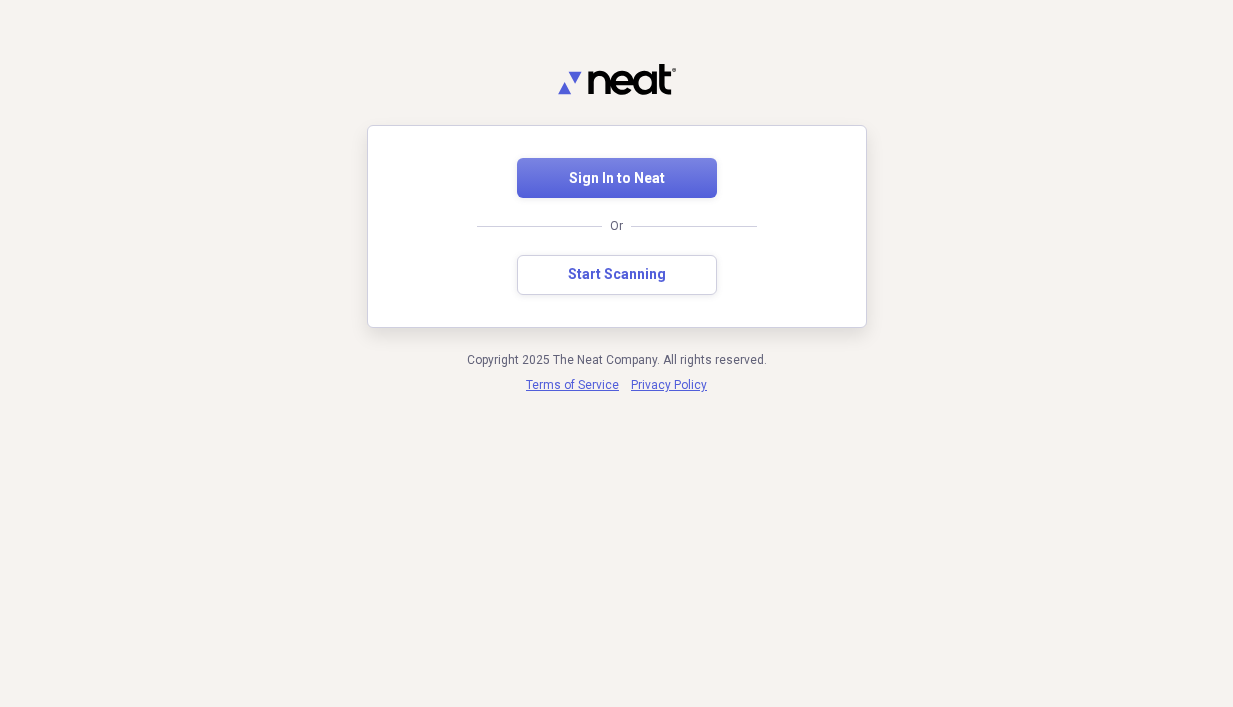 scroll, scrollTop: 0, scrollLeft: 0, axis: both 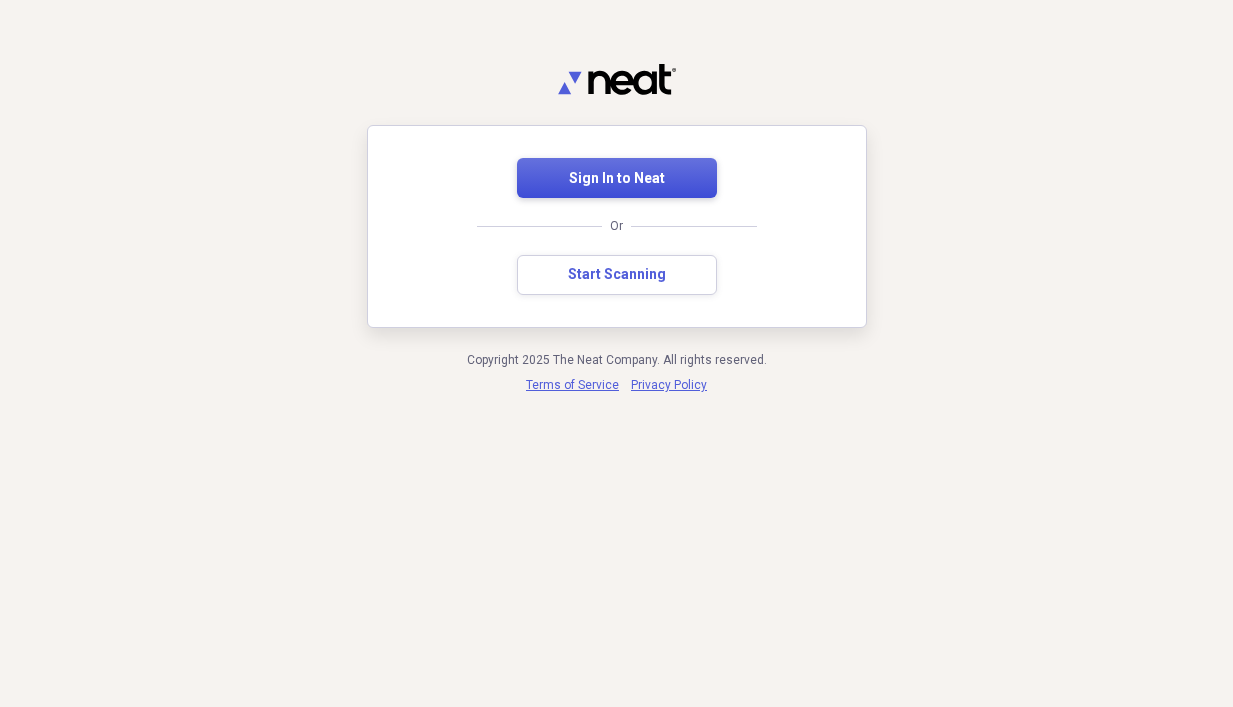 click on "Sign In to Neat" at bounding box center (617, 178) 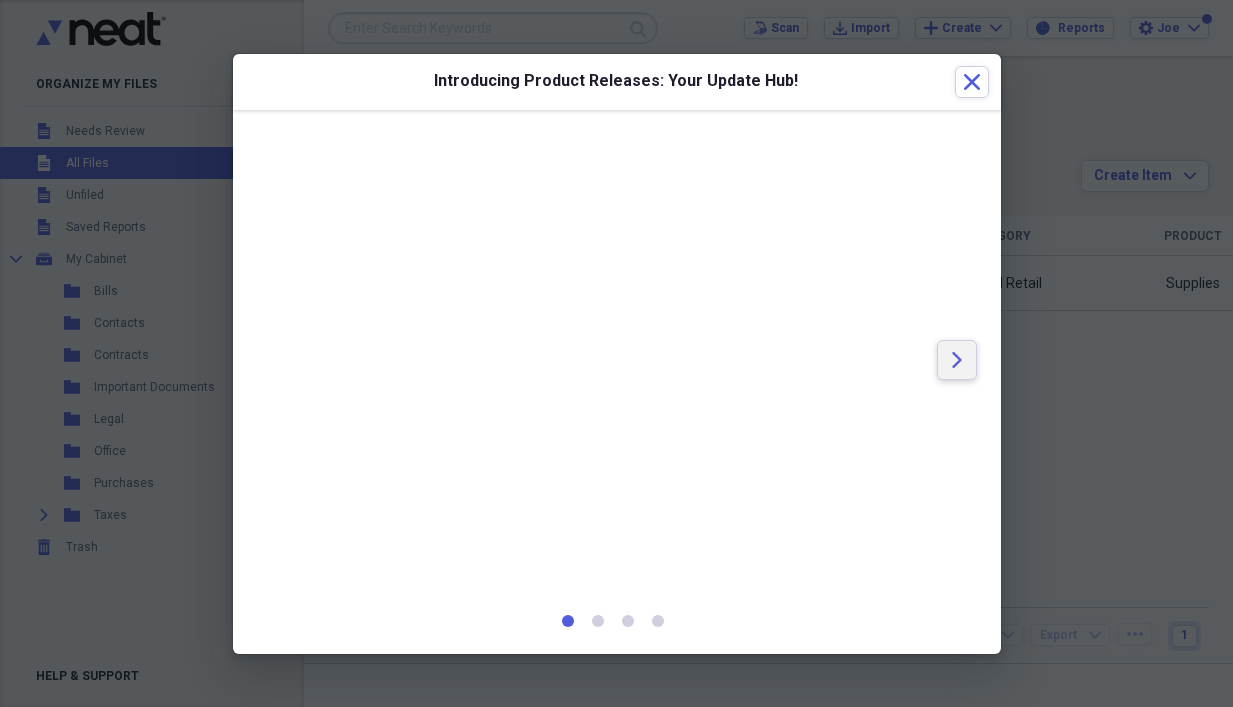 click 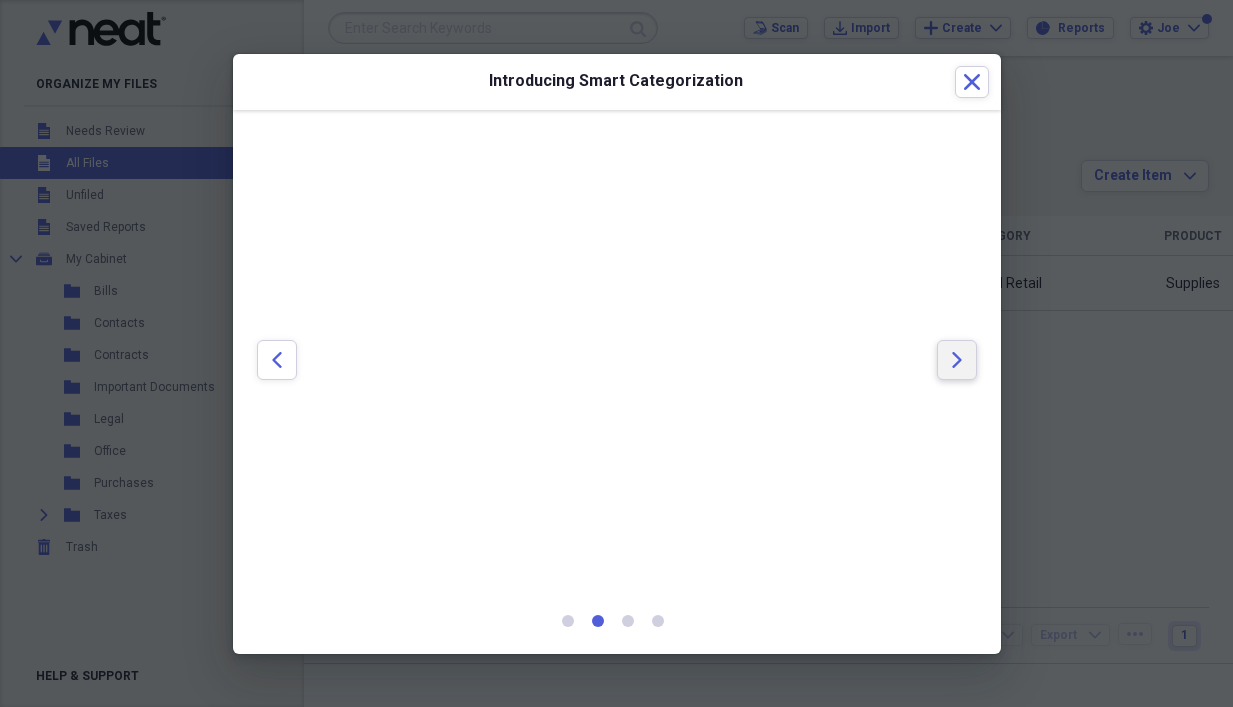 click 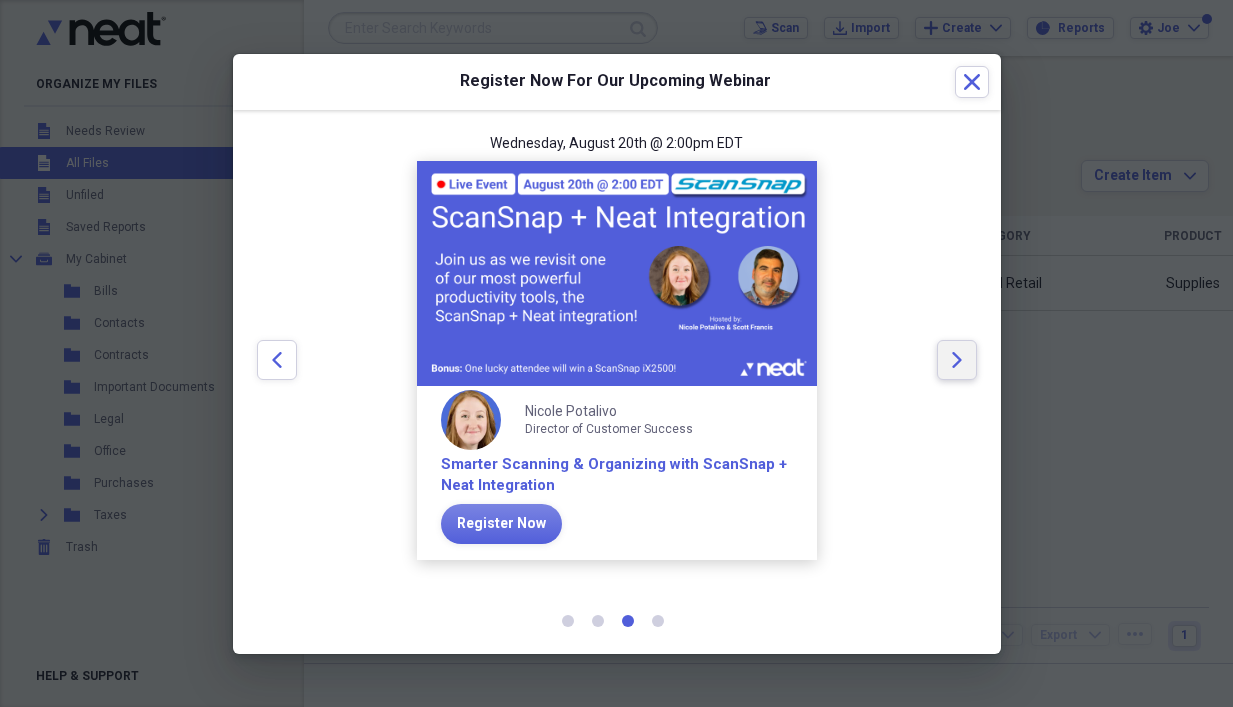 click 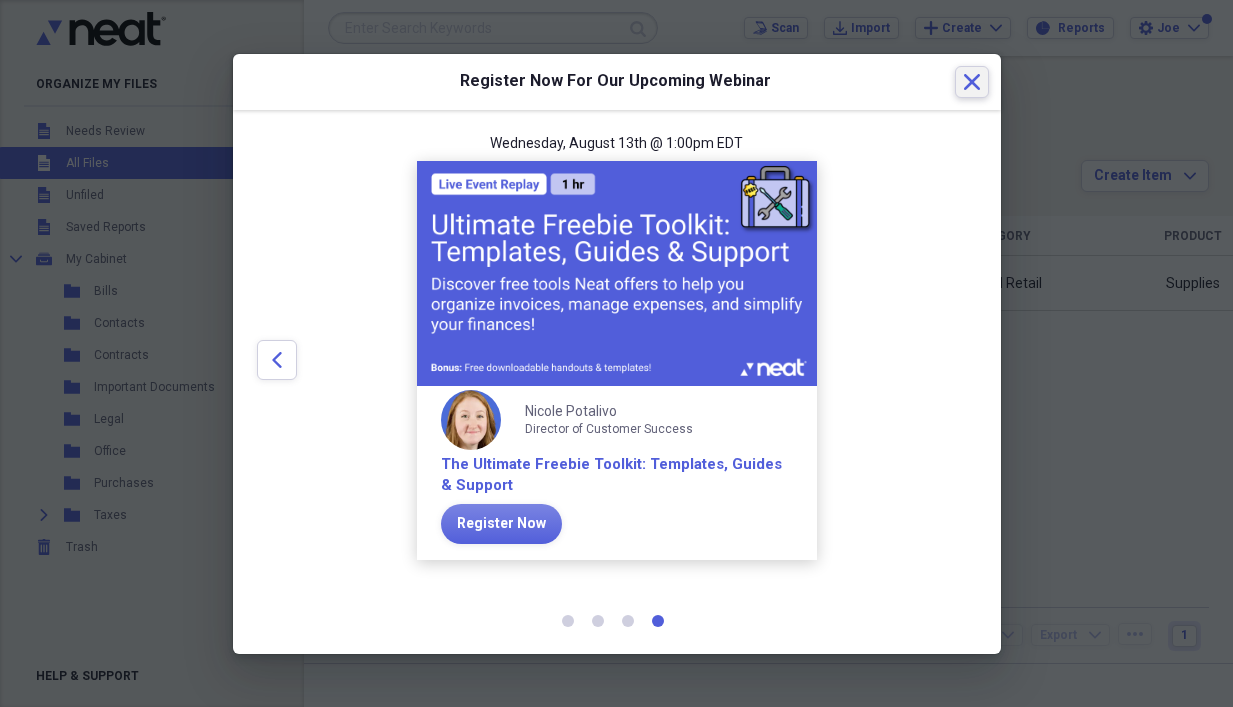 click on "Close" 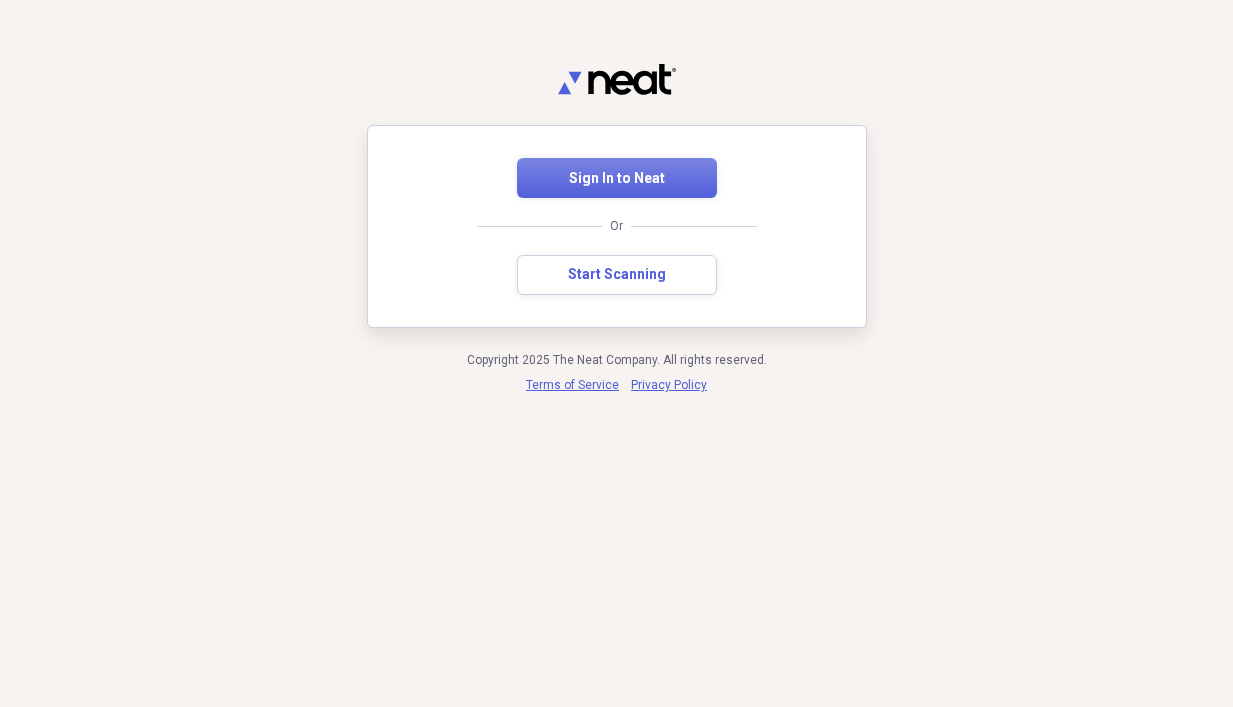 scroll, scrollTop: 0, scrollLeft: 0, axis: both 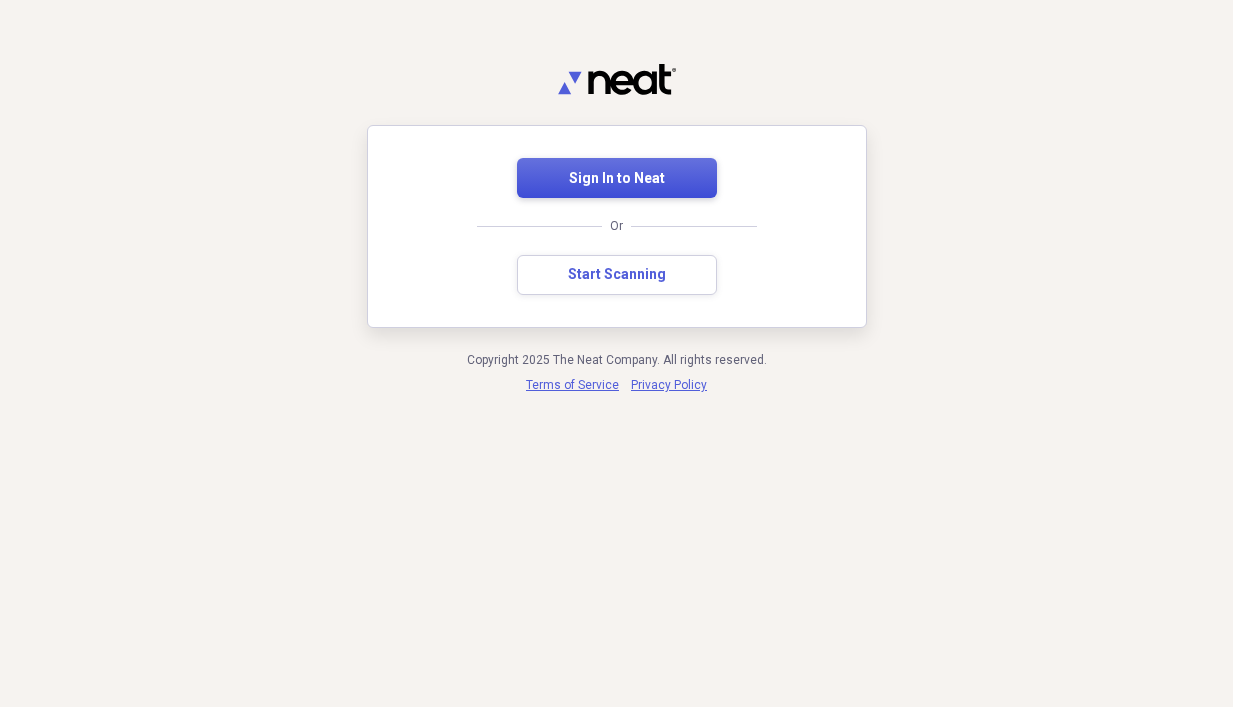 click on "Sign In to Neat" at bounding box center [617, 179] 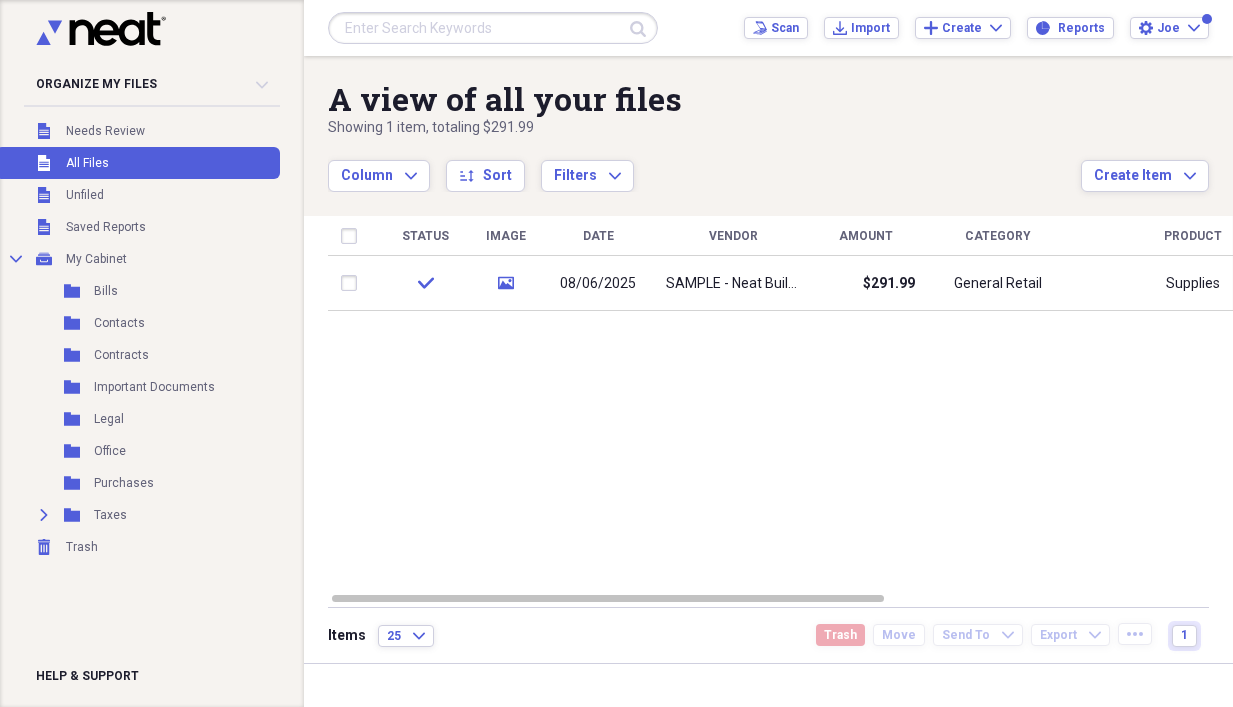 click on "Status Image Date Vendor Amount Category Product Source Folder Billable Reimbursable check media 08/06/2025 SAMPLE - Neat Building Supply $291.99 General Retail Supplies Unfiled" at bounding box center (782, 403) 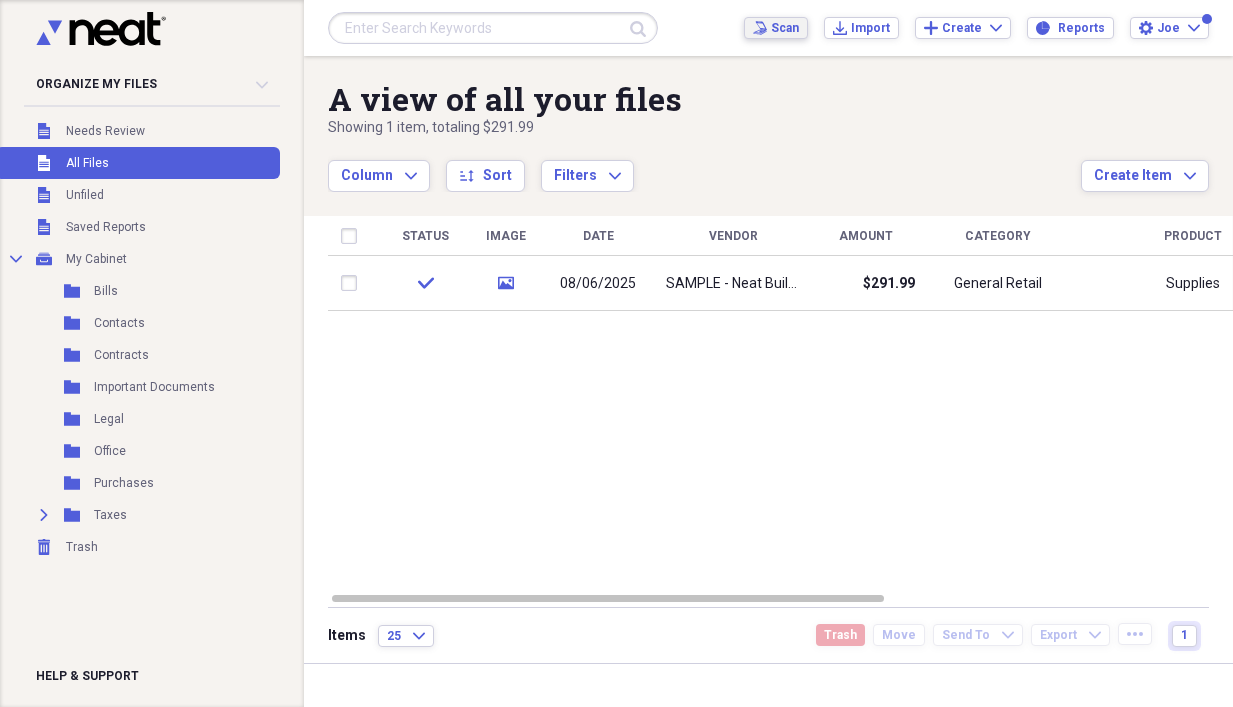 click on "Scan" at bounding box center [785, 28] 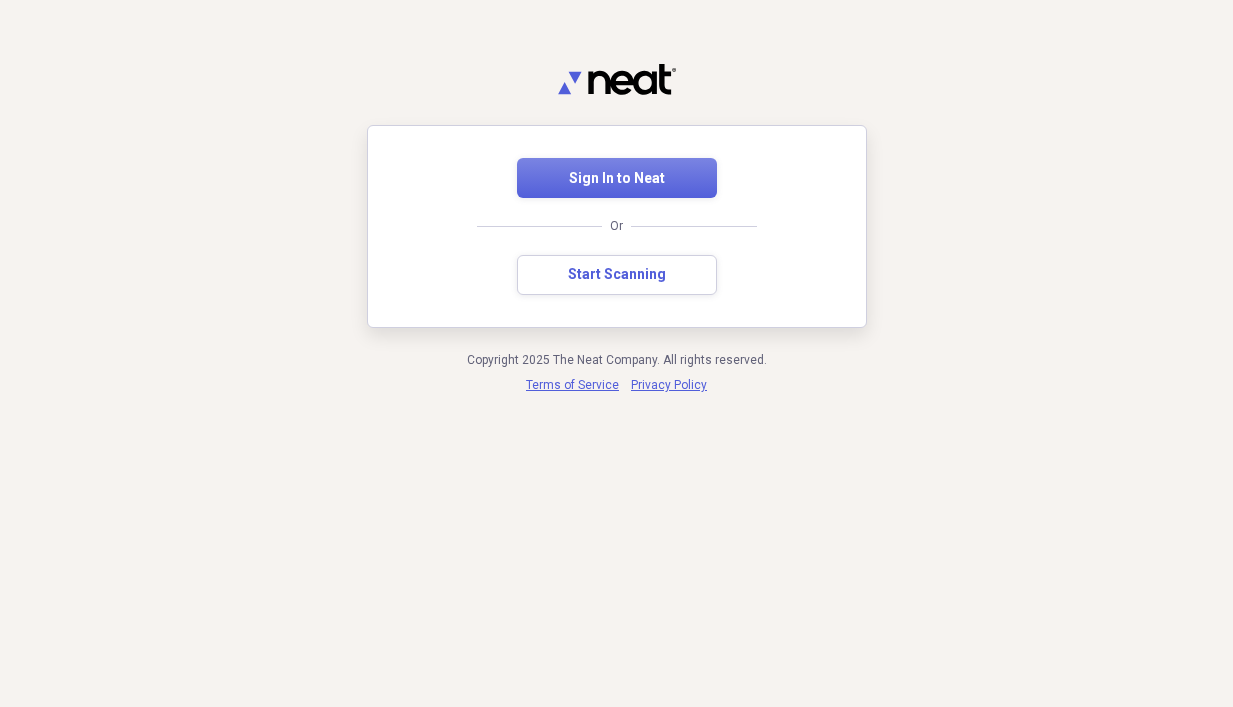 scroll, scrollTop: 0, scrollLeft: 0, axis: both 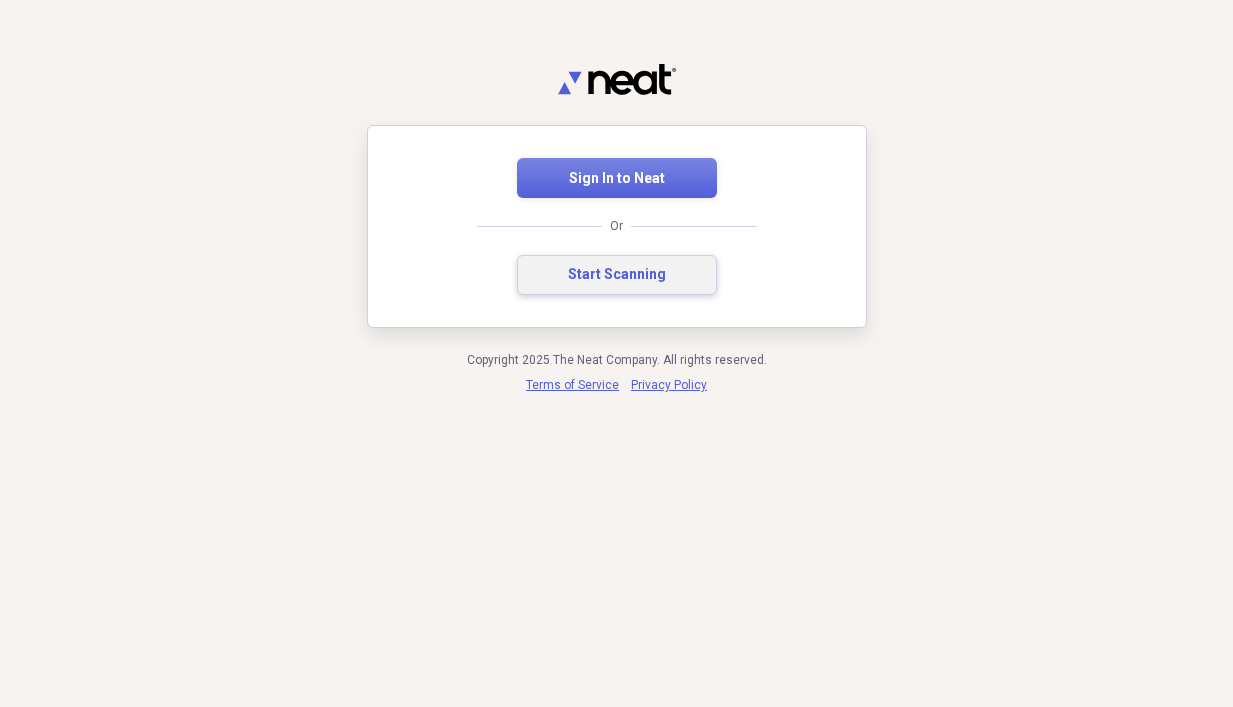 click on "Start Scanning" at bounding box center (617, 275) 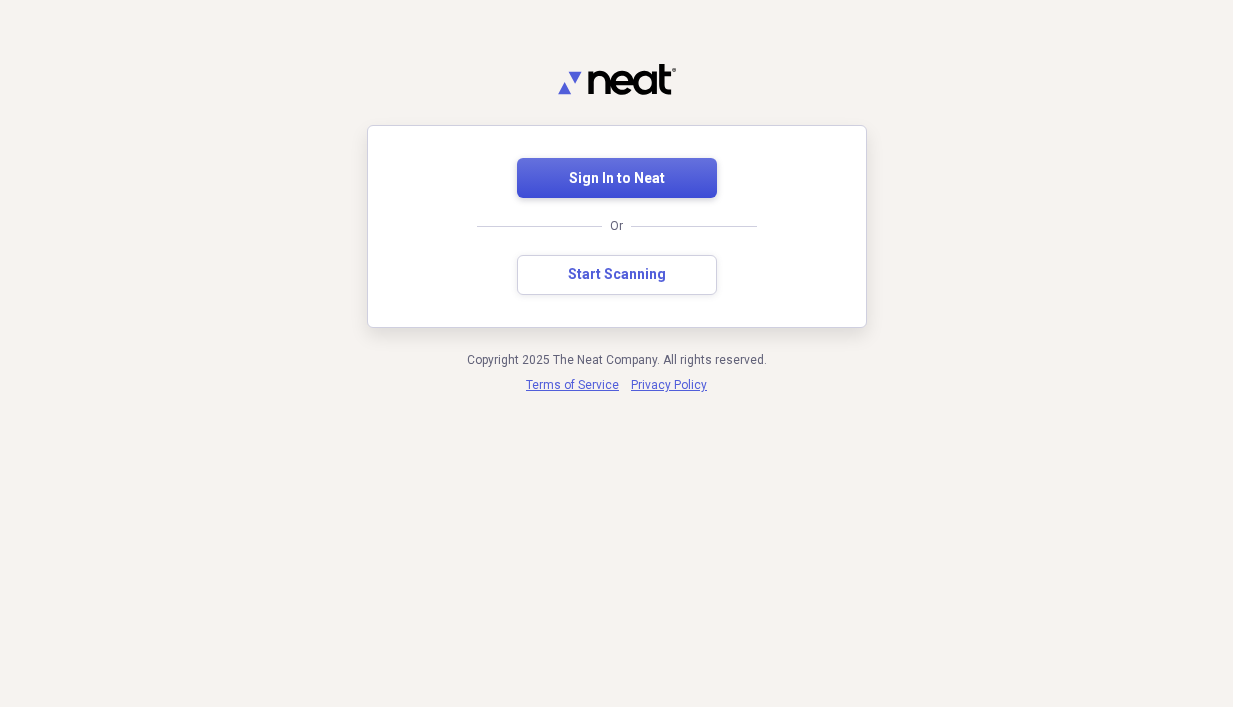 click on "Sign In to Neat" at bounding box center [617, 179] 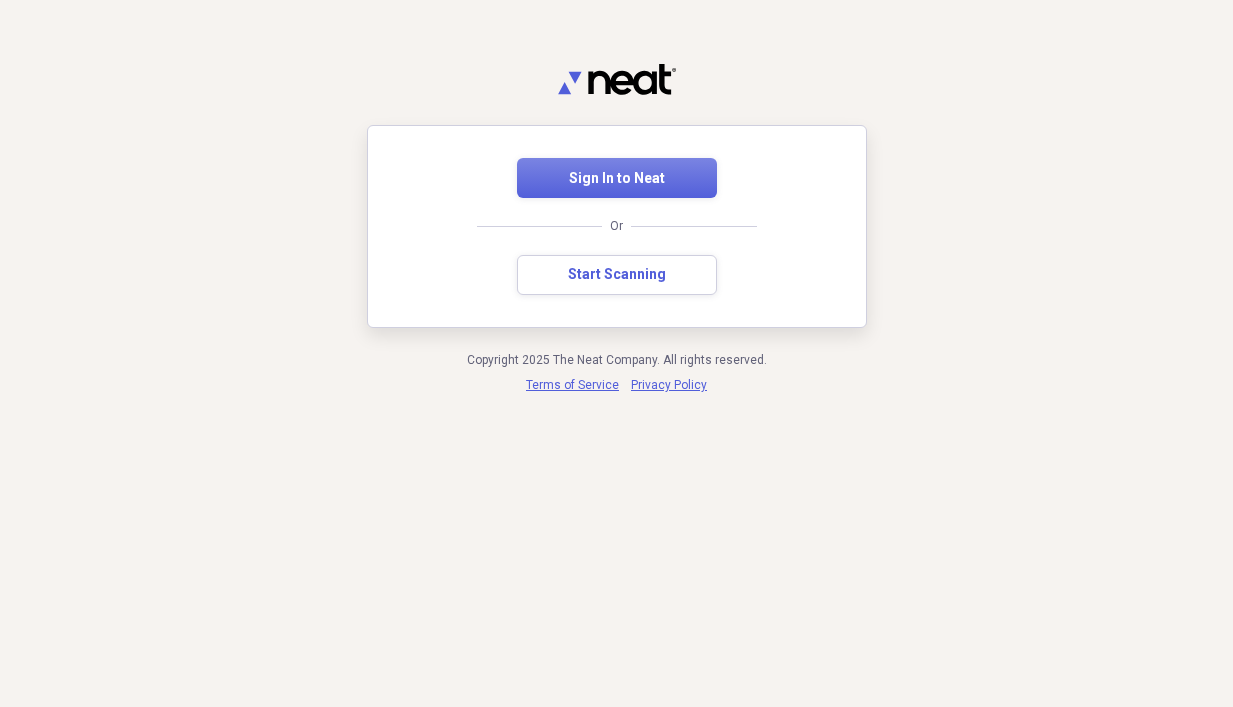 scroll, scrollTop: 0, scrollLeft: 0, axis: both 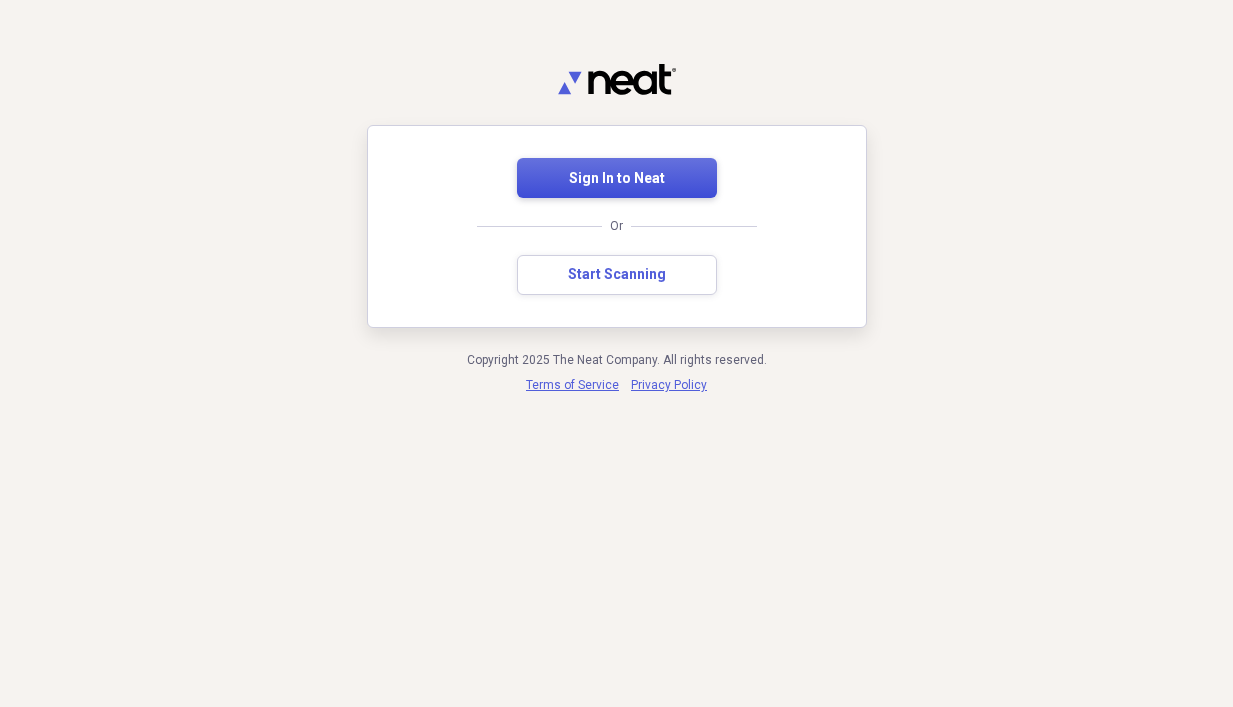 click on "Sign In to Neat" at bounding box center (617, 178) 